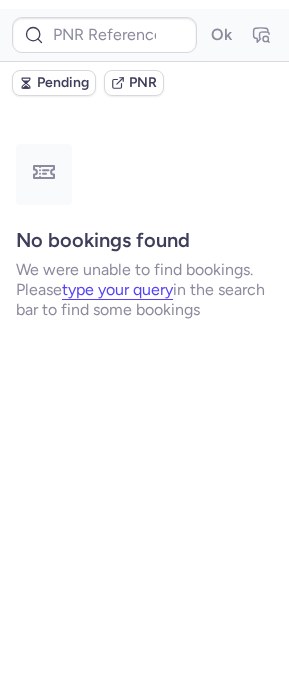 scroll, scrollTop: 0, scrollLeft: 0, axis: both 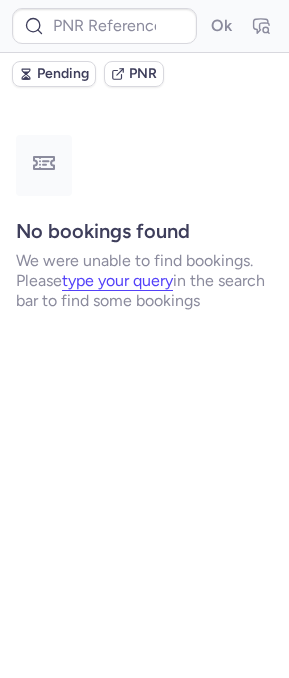 click on "Ok  Pending PNR No bookings found We were unable to find bookings.  Please   type your query   in the search bar to find some bookings" 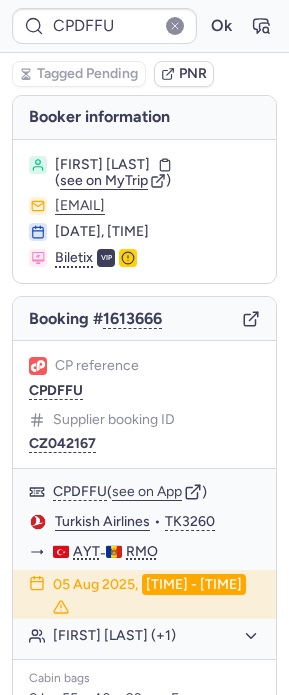type on "6135343" 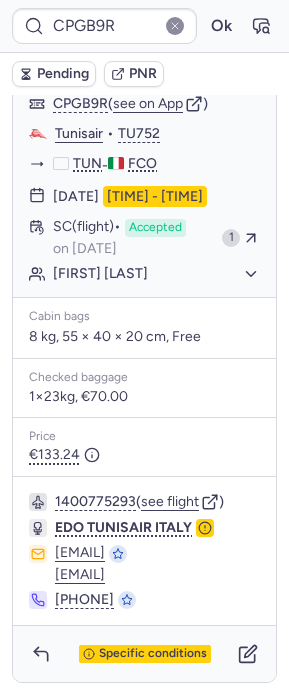 scroll, scrollTop: 347, scrollLeft: 0, axis: vertical 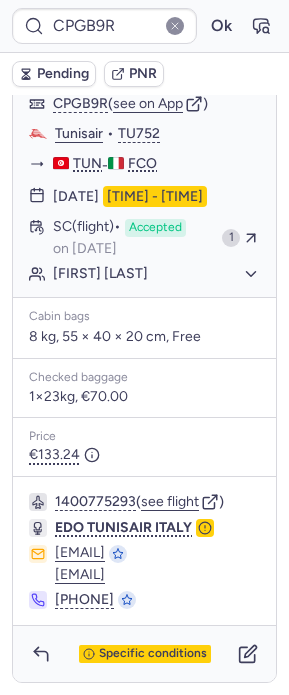type on "CPBKNV" 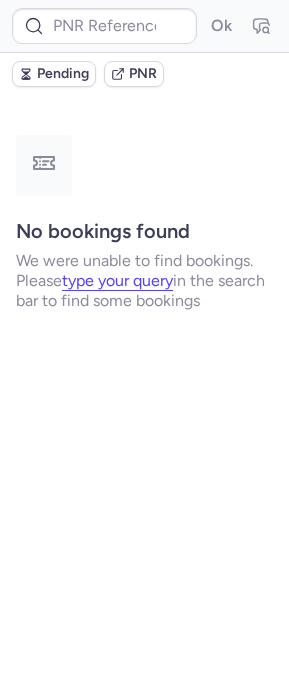 scroll, scrollTop: 0, scrollLeft: 0, axis: both 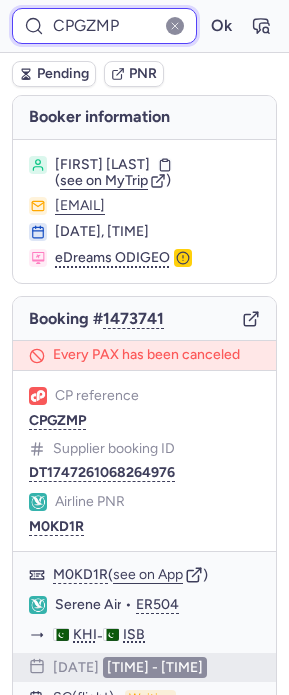 click on "CPGZMP" at bounding box center [104, 26] 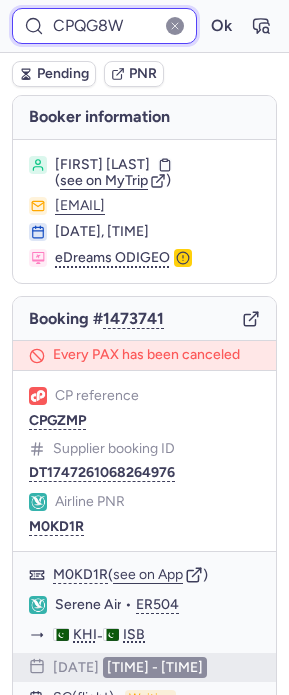 click on "Ok" at bounding box center (221, 26) 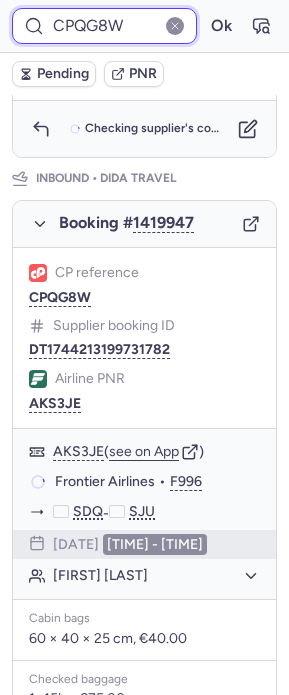 scroll, scrollTop: 696, scrollLeft: 0, axis: vertical 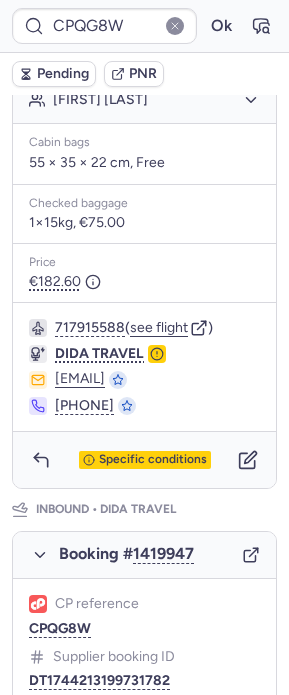 type on "CPBKNV" 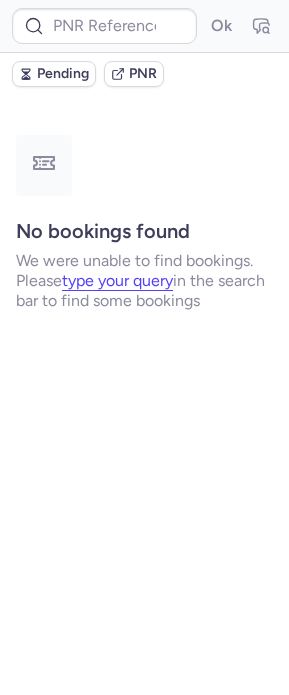 scroll, scrollTop: 0, scrollLeft: 0, axis: both 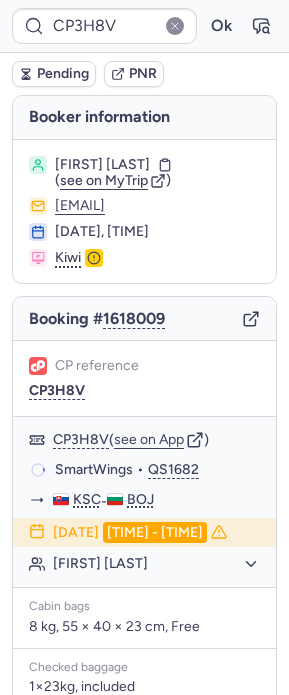 type on "CPGTAT" 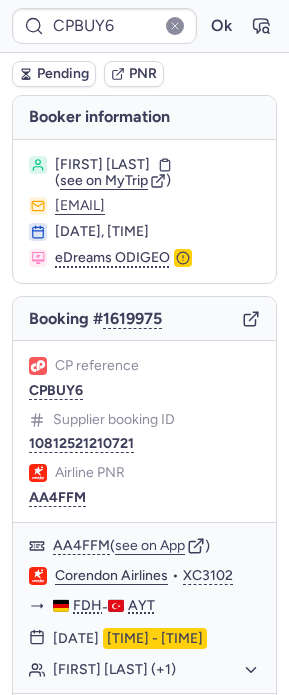 type on "CPBKNV" 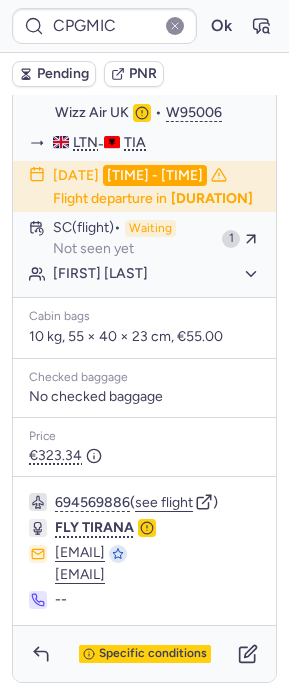 scroll, scrollTop: 416, scrollLeft: 0, axis: vertical 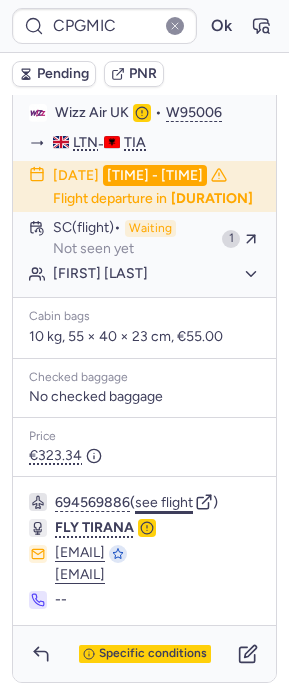 click on "see flight" 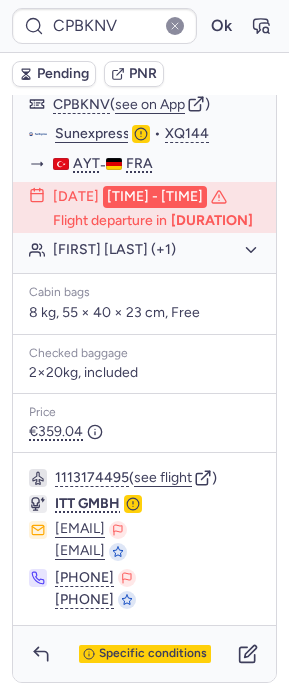 scroll, scrollTop: 985, scrollLeft: 0, axis: vertical 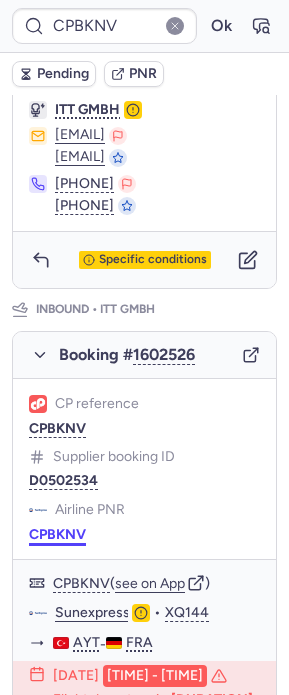 click on "CPBKNV" at bounding box center (57, 535) 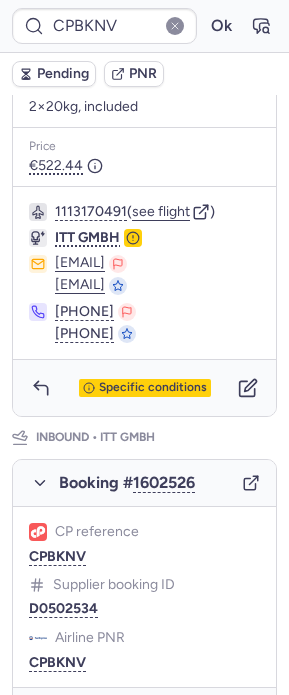scroll, scrollTop: 0, scrollLeft: 0, axis: both 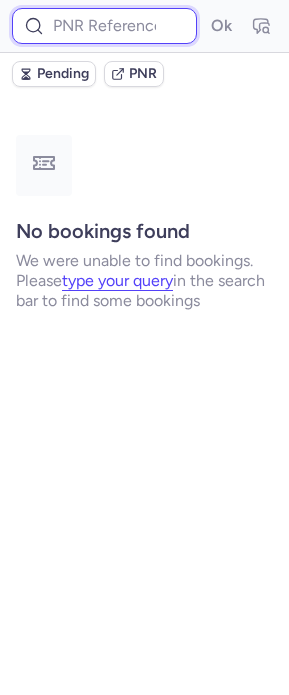 click at bounding box center (104, 26) 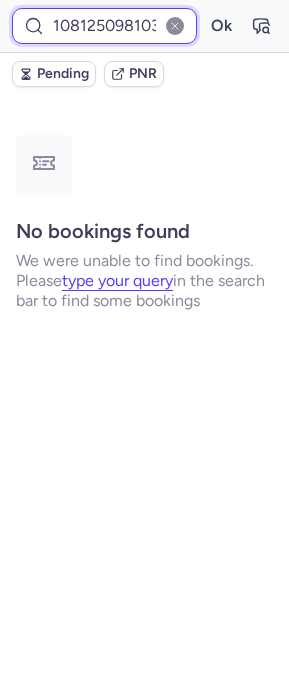 scroll, scrollTop: 0, scrollLeft: 17, axis: horizontal 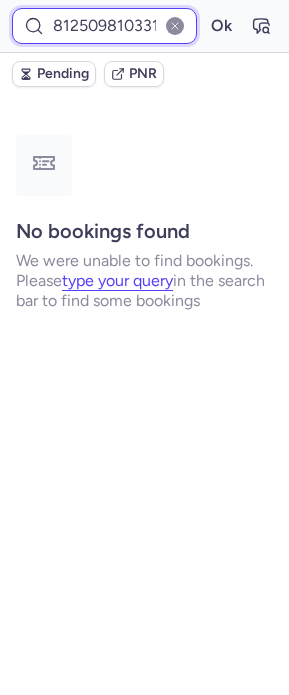 click on "Ok" at bounding box center [221, 26] 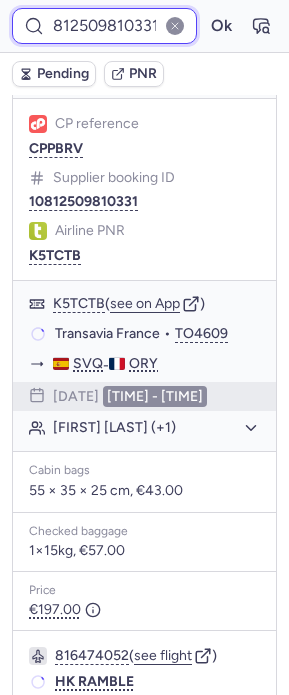 scroll, scrollTop: 498, scrollLeft: 0, axis: vertical 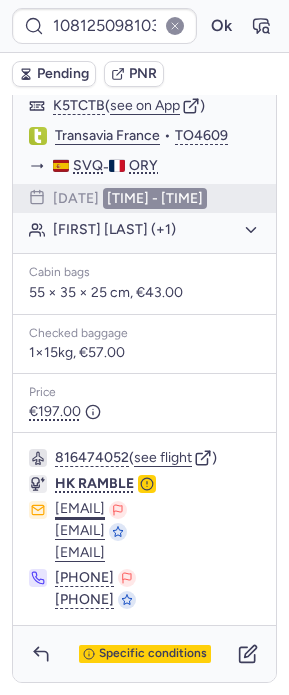 type on "CPBKNV" 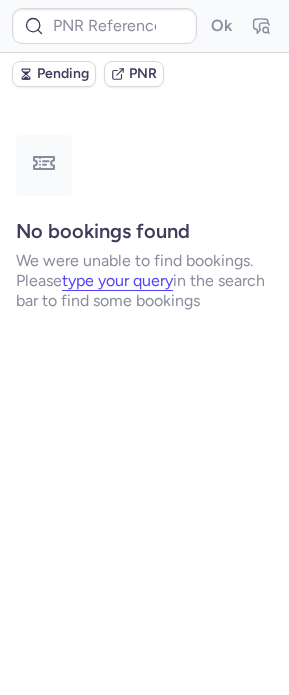 scroll, scrollTop: 0, scrollLeft: 0, axis: both 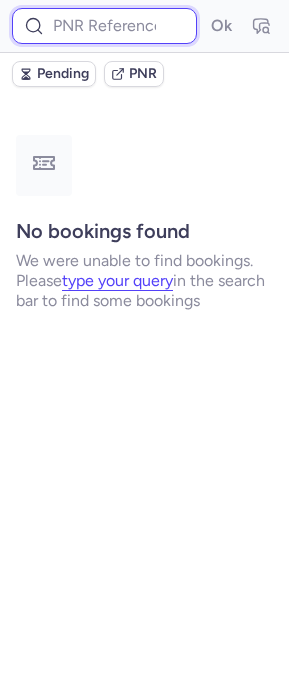 click at bounding box center (104, 26) 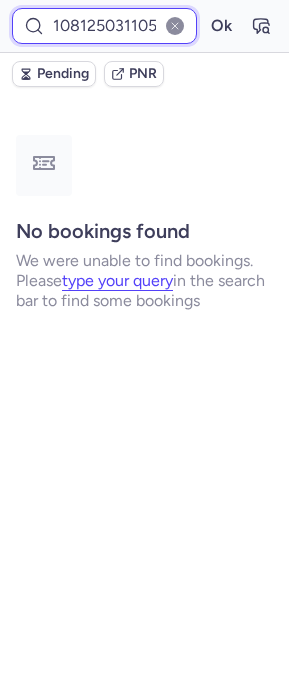 scroll, scrollTop: 0, scrollLeft: 17, axis: horizontal 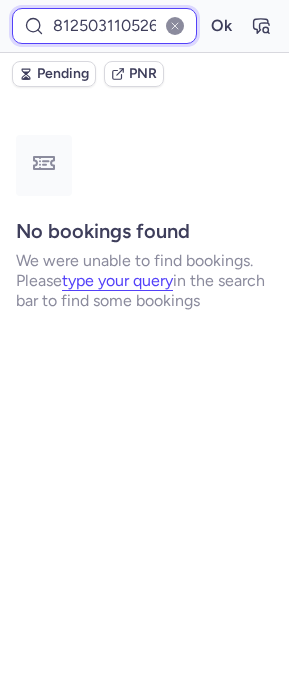 type on "10812503110526" 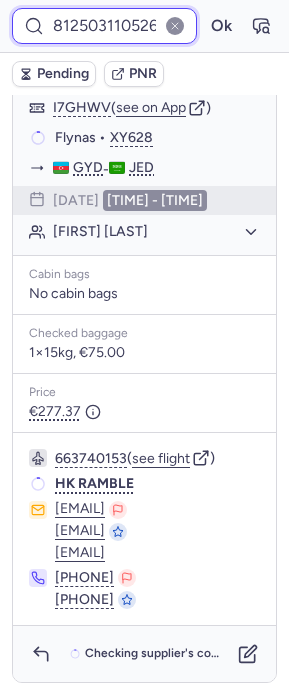scroll, scrollTop: 273, scrollLeft: 0, axis: vertical 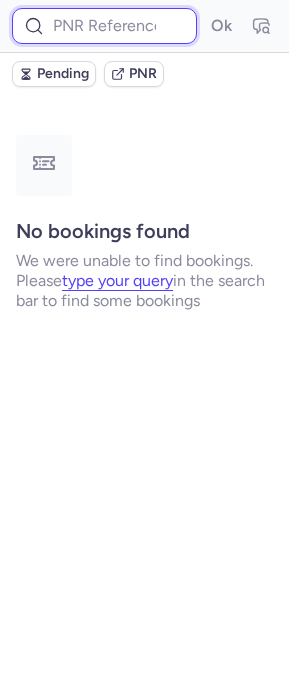 click at bounding box center [104, 26] 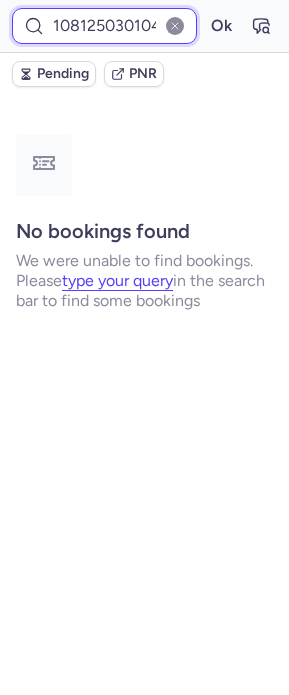 scroll, scrollTop: 0, scrollLeft: 21, axis: horizontal 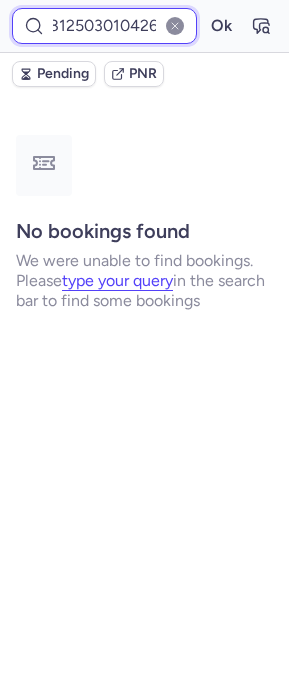 type on "10812503010426" 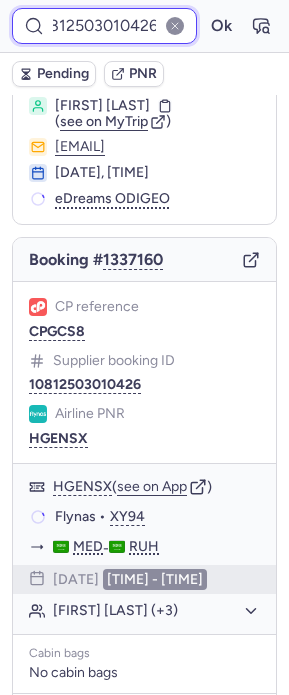 scroll, scrollTop: 0, scrollLeft: 0, axis: both 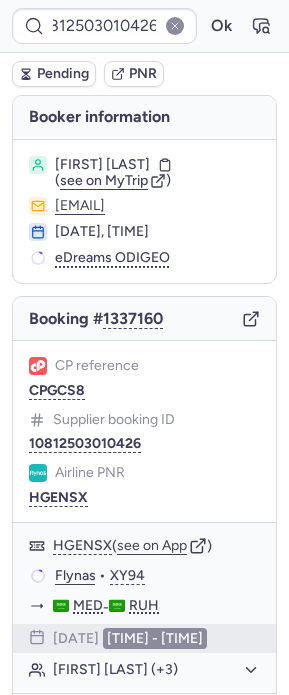 click 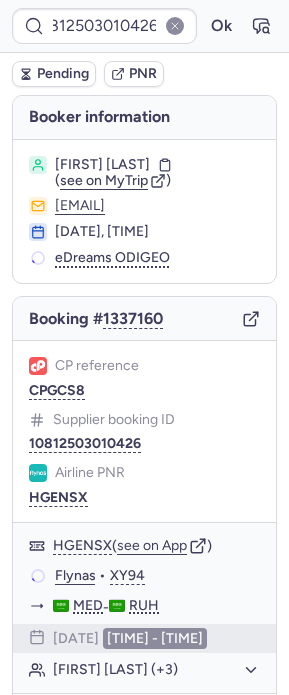 scroll, scrollTop: 0, scrollLeft: 0, axis: both 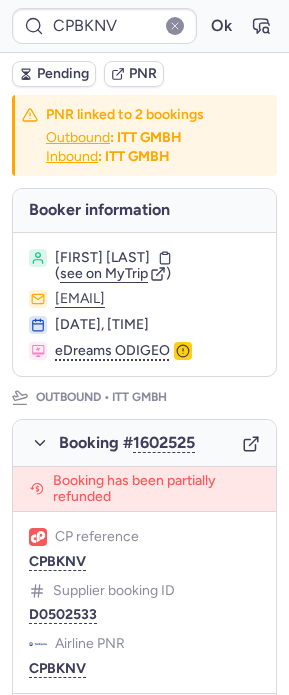 type on "CPGB9R" 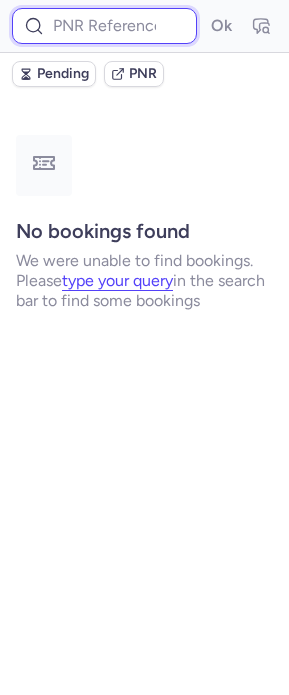 click at bounding box center (104, 26) 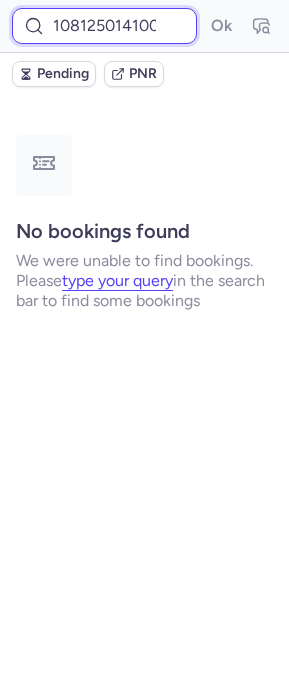 scroll, scrollTop: 0, scrollLeft: 19, axis: horizontal 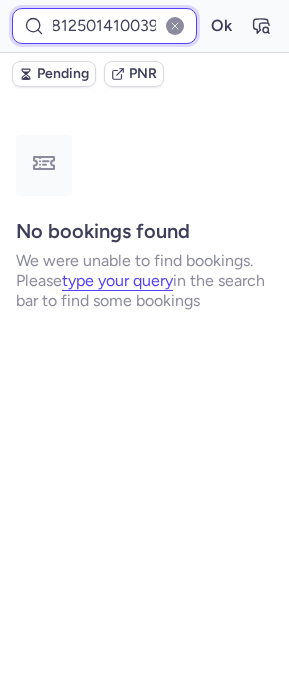 click on "Ok" at bounding box center (221, 26) 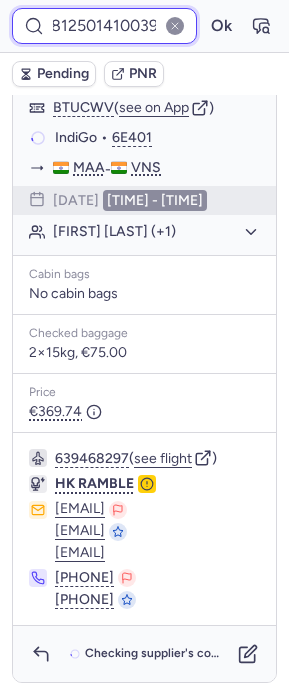 scroll, scrollTop: 0, scrollLeft: 0, axis: both 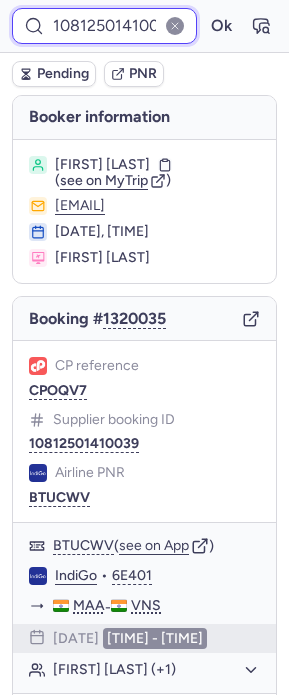 click on "10812501410039" at bounding box center (104, 26) 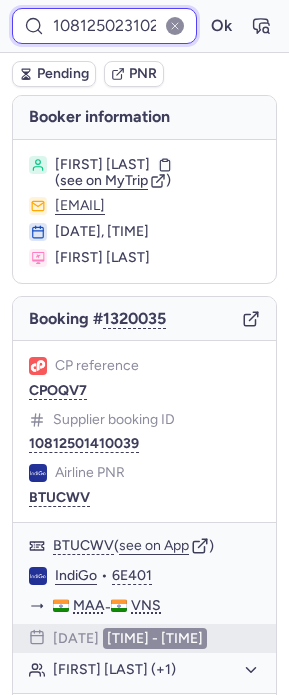 scroll, scrollTop: 0, scrollLeft: 36, axis: horizontal 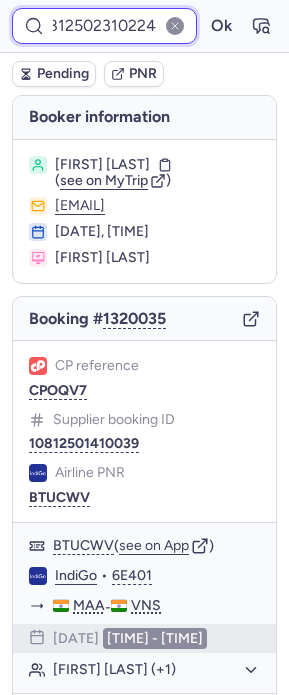 click on "Ok" at bounding box center (221, 26) 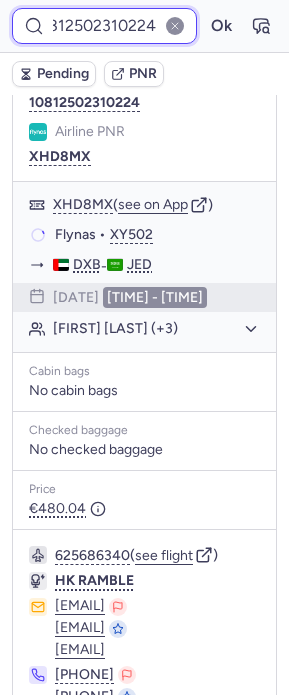 scroll, scrollTop: 0, scrollLeft: 0, axis: both 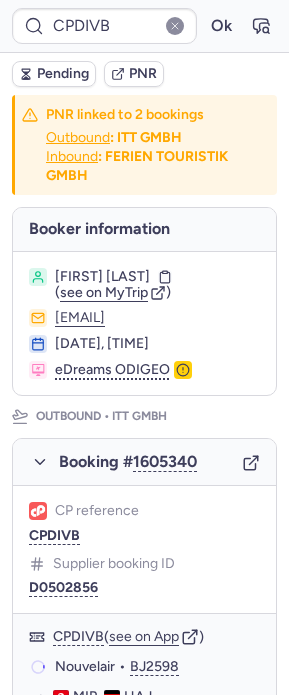type on "CP9ZGB" 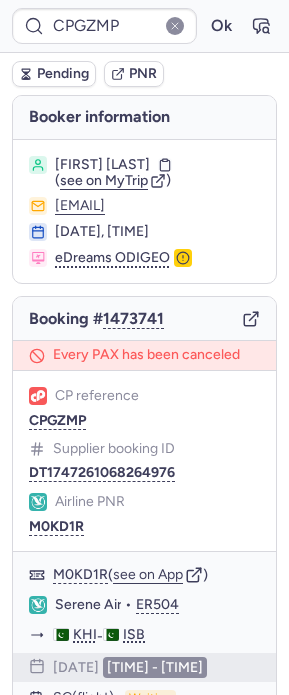 type on "CPGB9R" 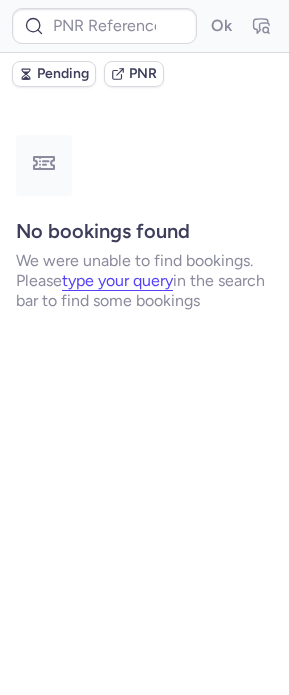 type on "CPGB9R" 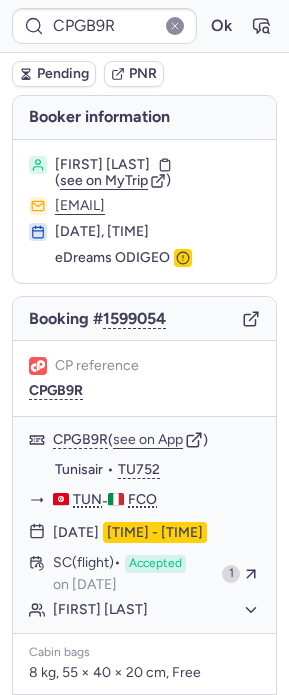 type 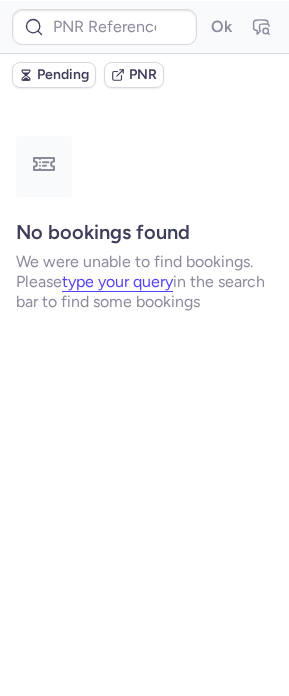 scroll, scrollTop: 0, scrollLeft: 0, axis: both 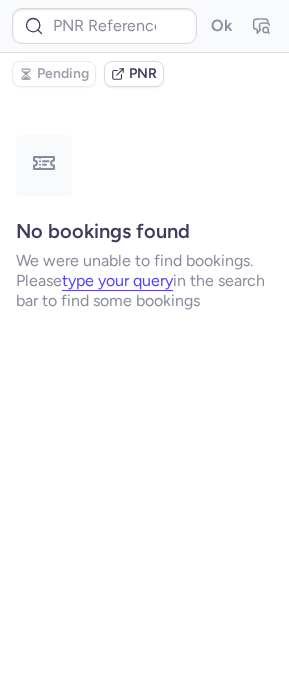 type on "CPALLA" 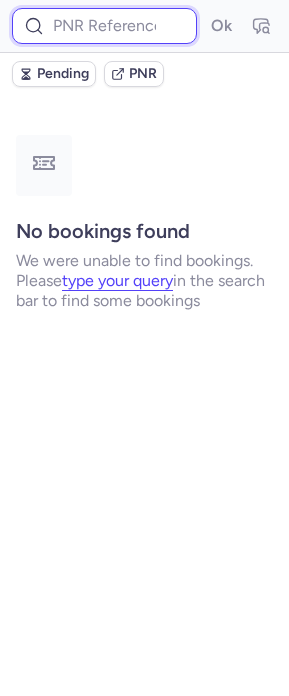 click at bounding box center (104, 26) 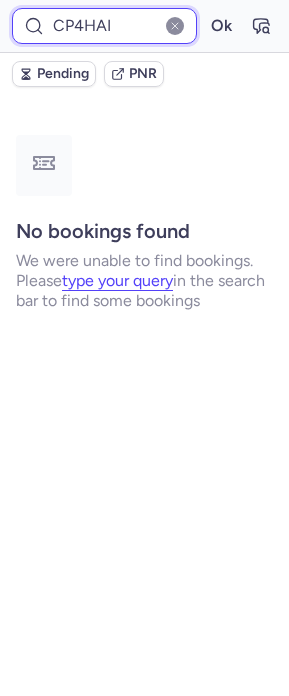 click on "Ok" at bounding box center (221, 26) 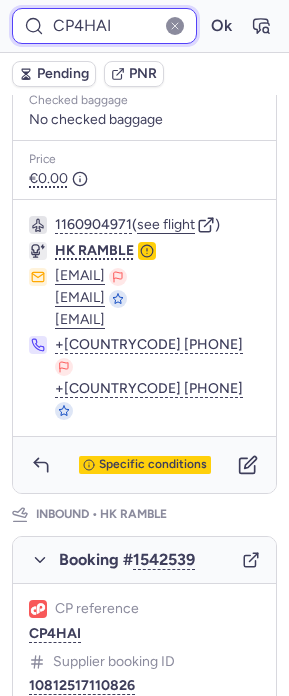 scroll, scrollTop: 159, scrollLeft: 0, axis: vertical 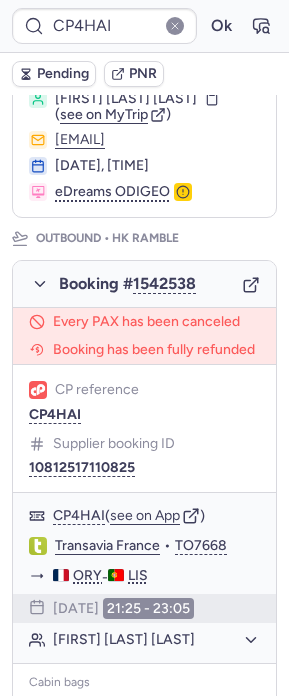 click on "Booking # [NUMBER]" at bounding box center [144, 284] 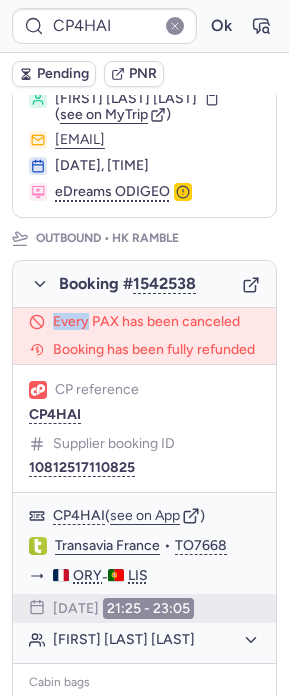 click on "Booking # [NUMBER]" at bounding box center [144, 284] 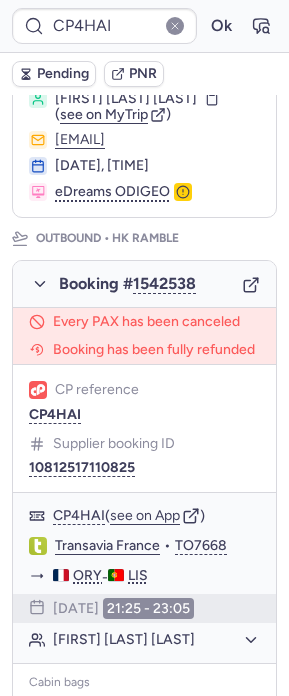 click on "Booking # [NUMBER]" at bounding box center [144, 284] 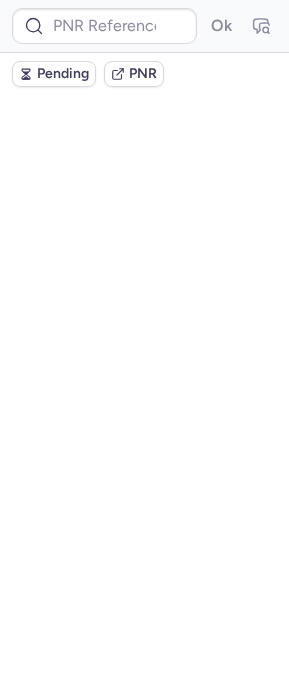 scroll, scrollTop: 0, scrollLeft: 0, axis: both 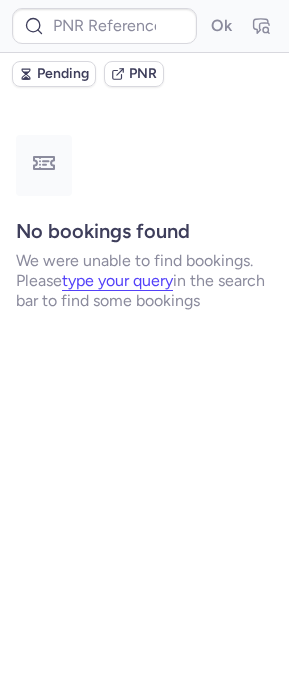 type on "CPGB9R" 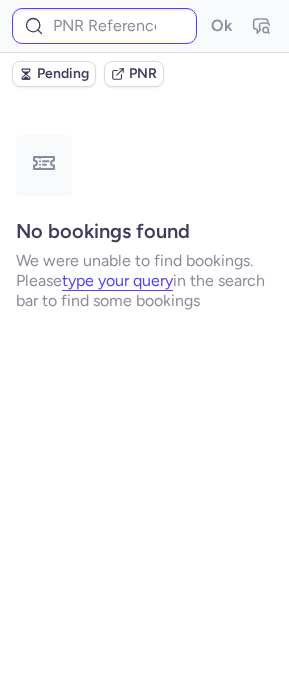 click at bounding box center [104, 26] 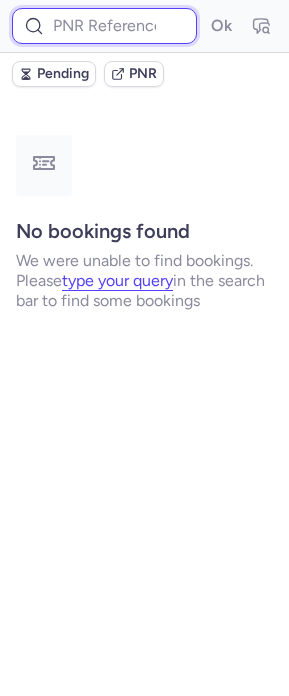 click at bounding box center (104, 26) 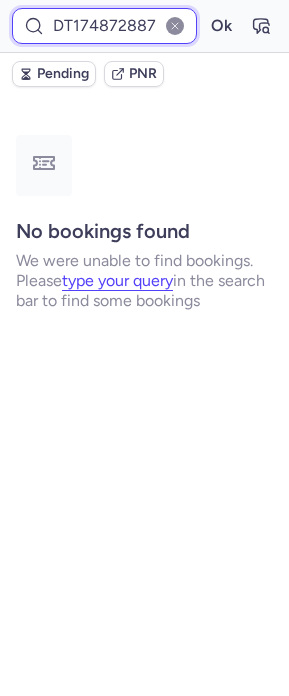 scroll, scrollTop: 0, scrollLeft: 57, axis: horizontal 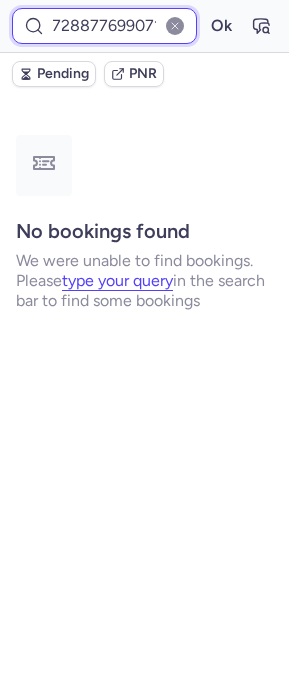 type on "DT1748728877699071" 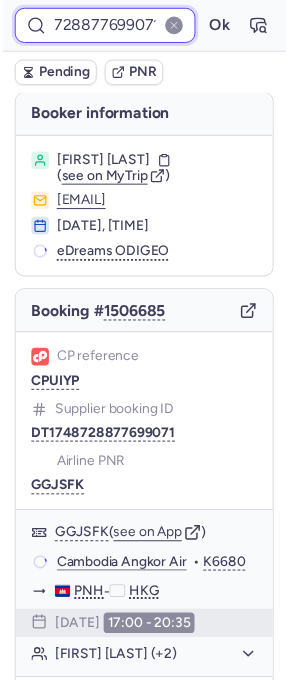 scroll, scrollTop: 0, scrollLeft: 0, axis: both 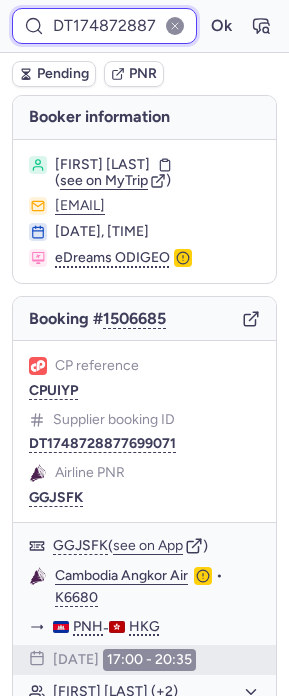click on "DT1748728877699071" at bounding box center (104, 26) 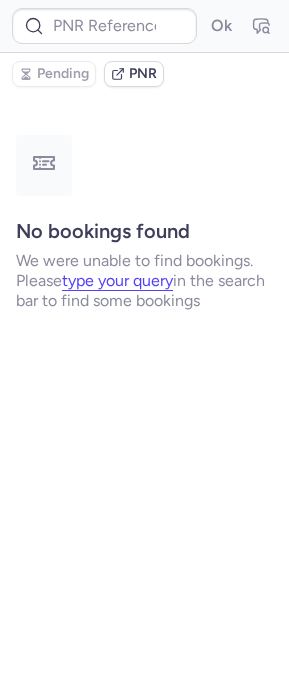 type on "DT1744815461765889" 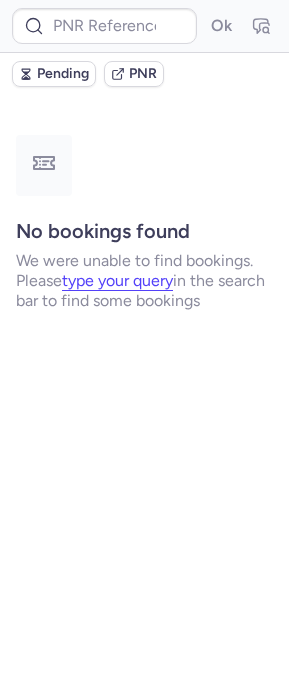 type on "917512724228079101" 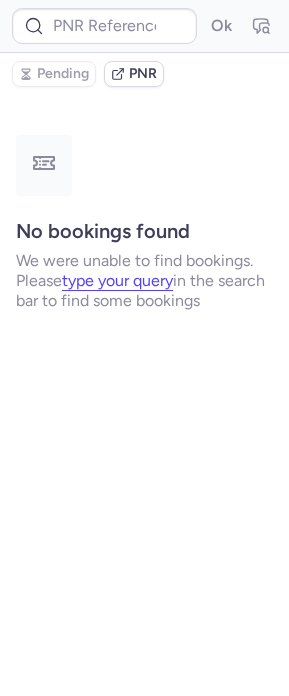 type on "CPRXSN" 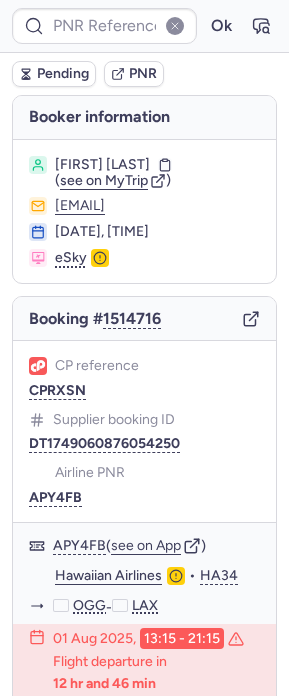 type on "DT1751191062798924" 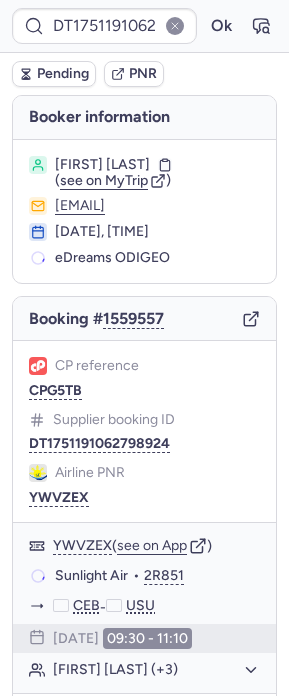 type 